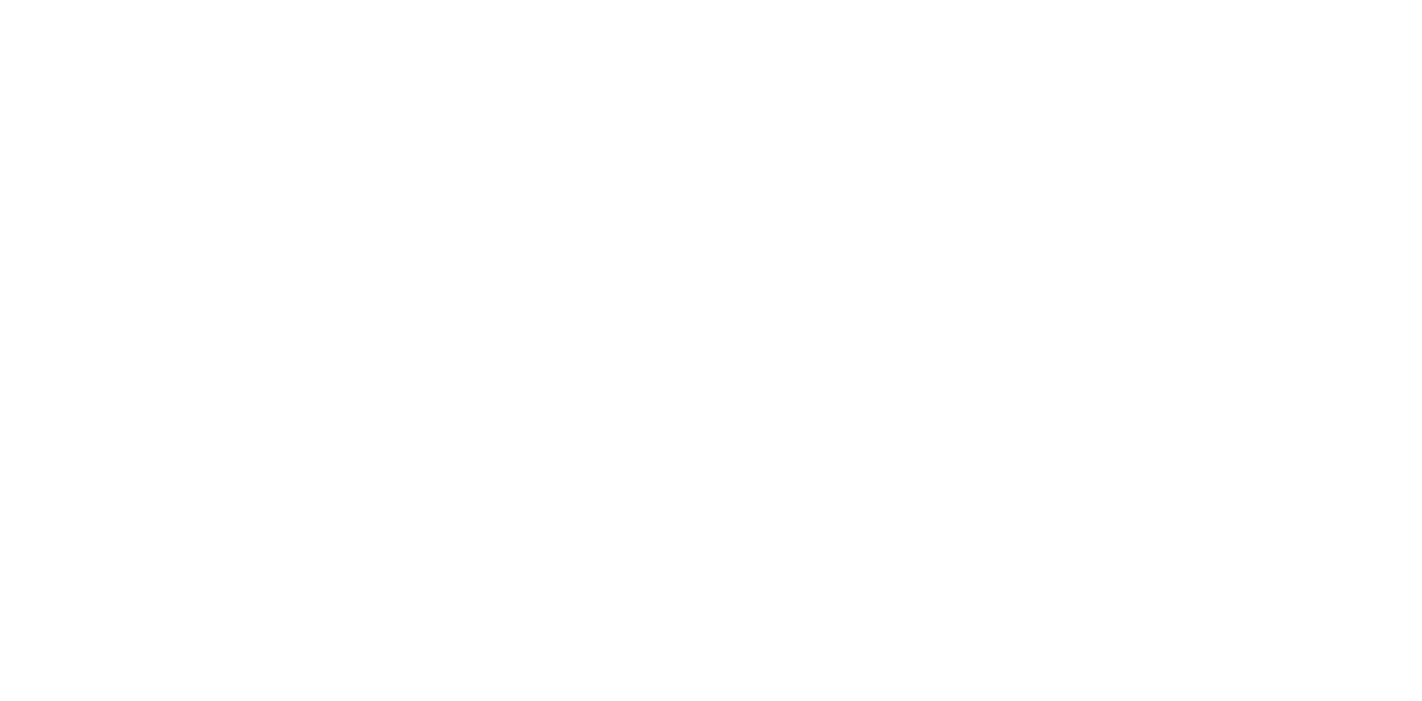 scroll, scrollTop: 0, scrollLeft: 0, axis: both 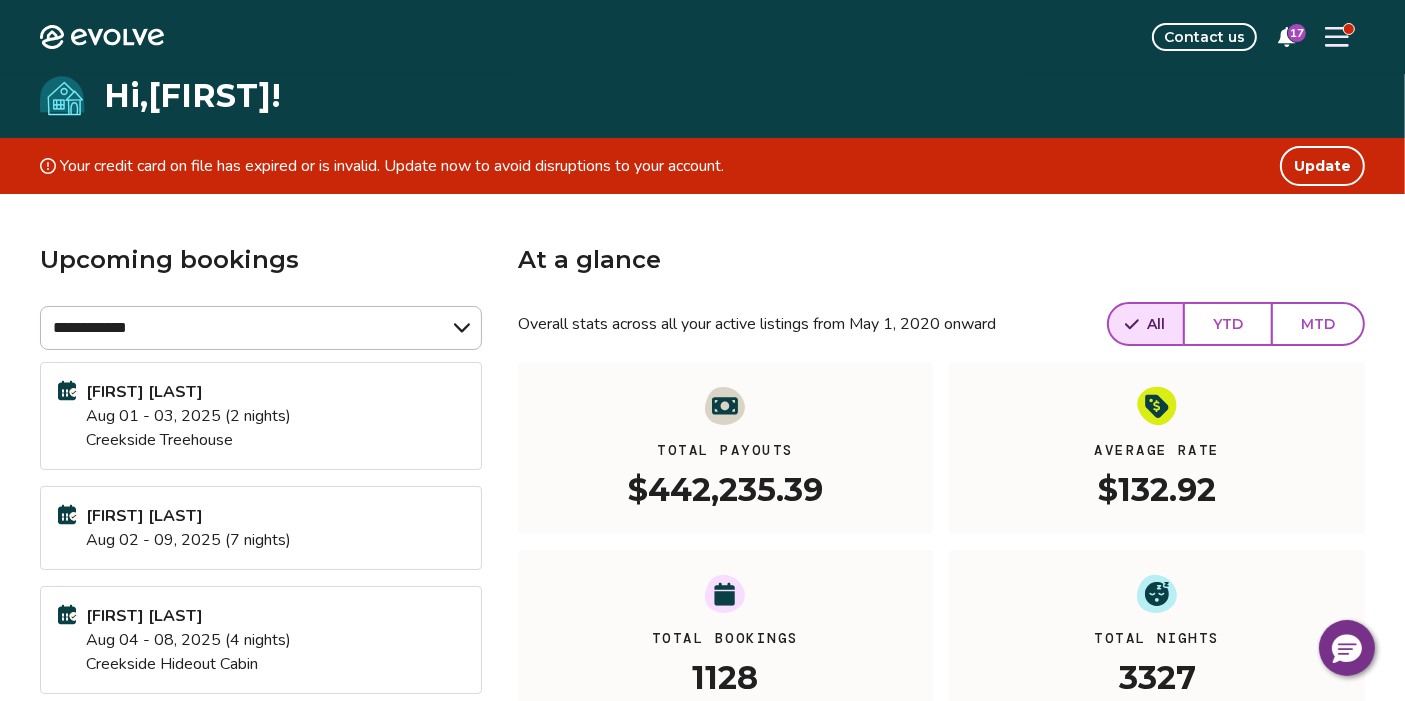 click on "Update" at bounding box center (1322, 166) 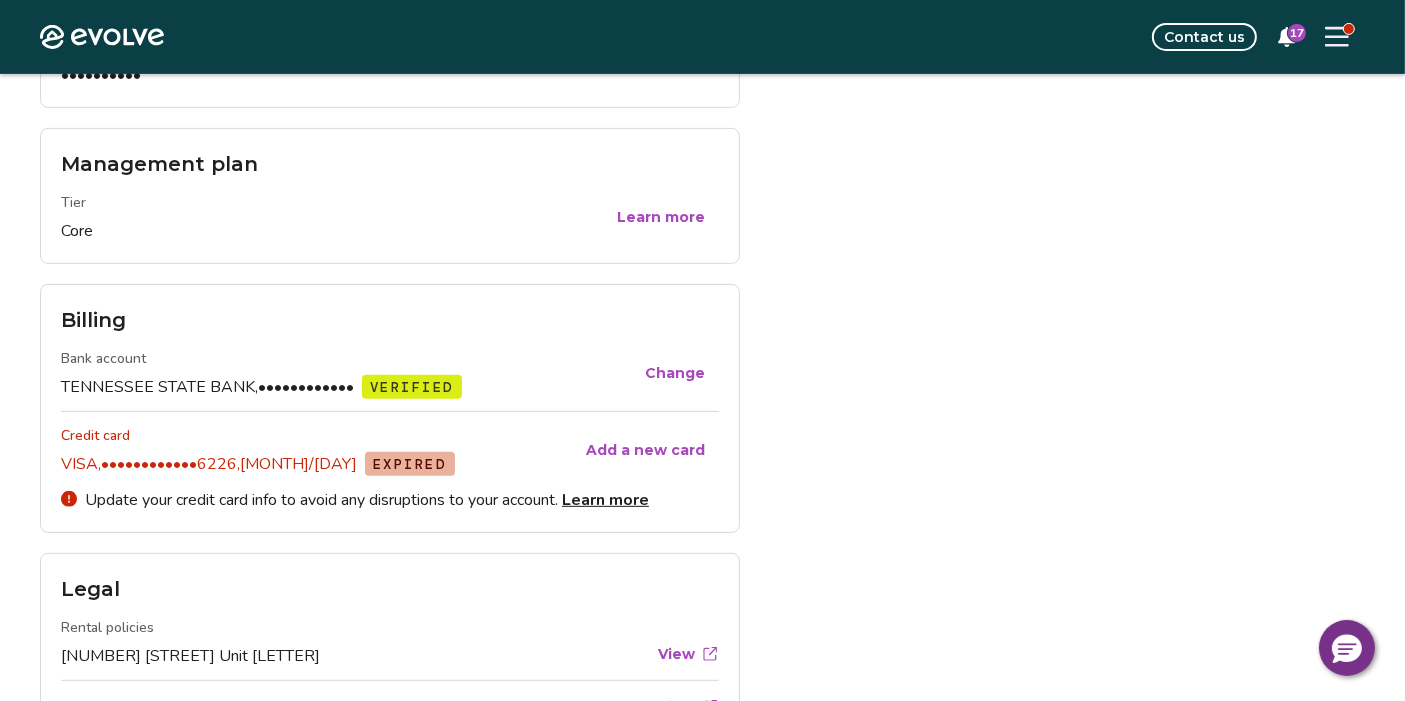 scroll, scrollTop: 786, scrollLeft: 0, axis: vertical 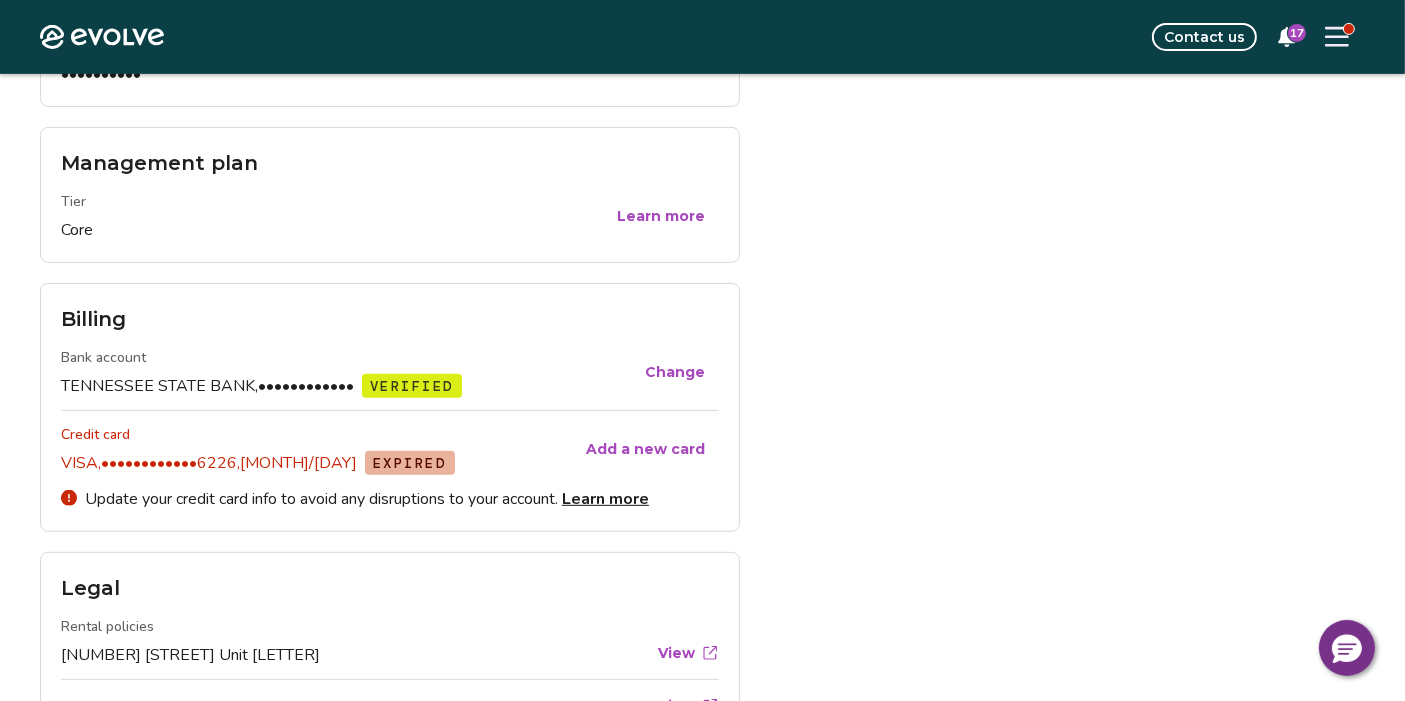 click on "Learn more" at bounding box center (605, 499) 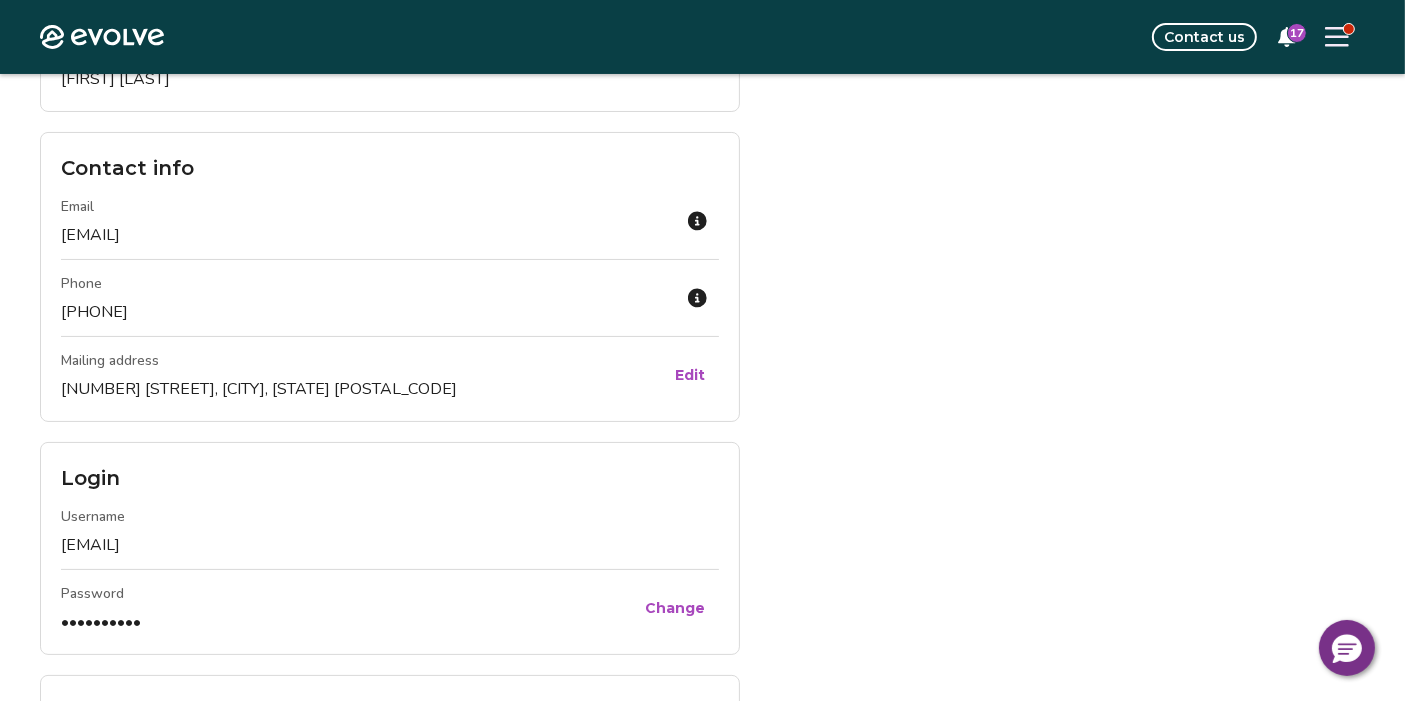 scroll, scrollTop: 237, scrollLeft: 0, axis: vertical 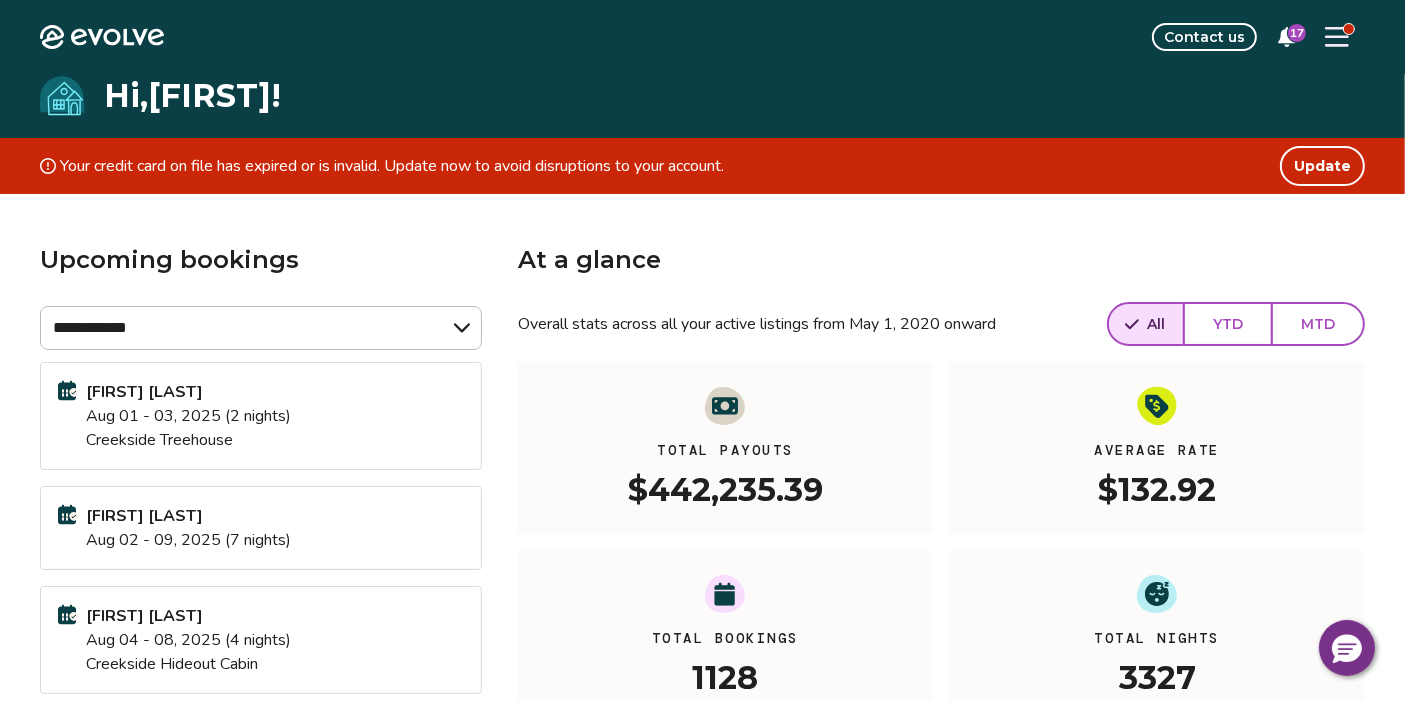 click 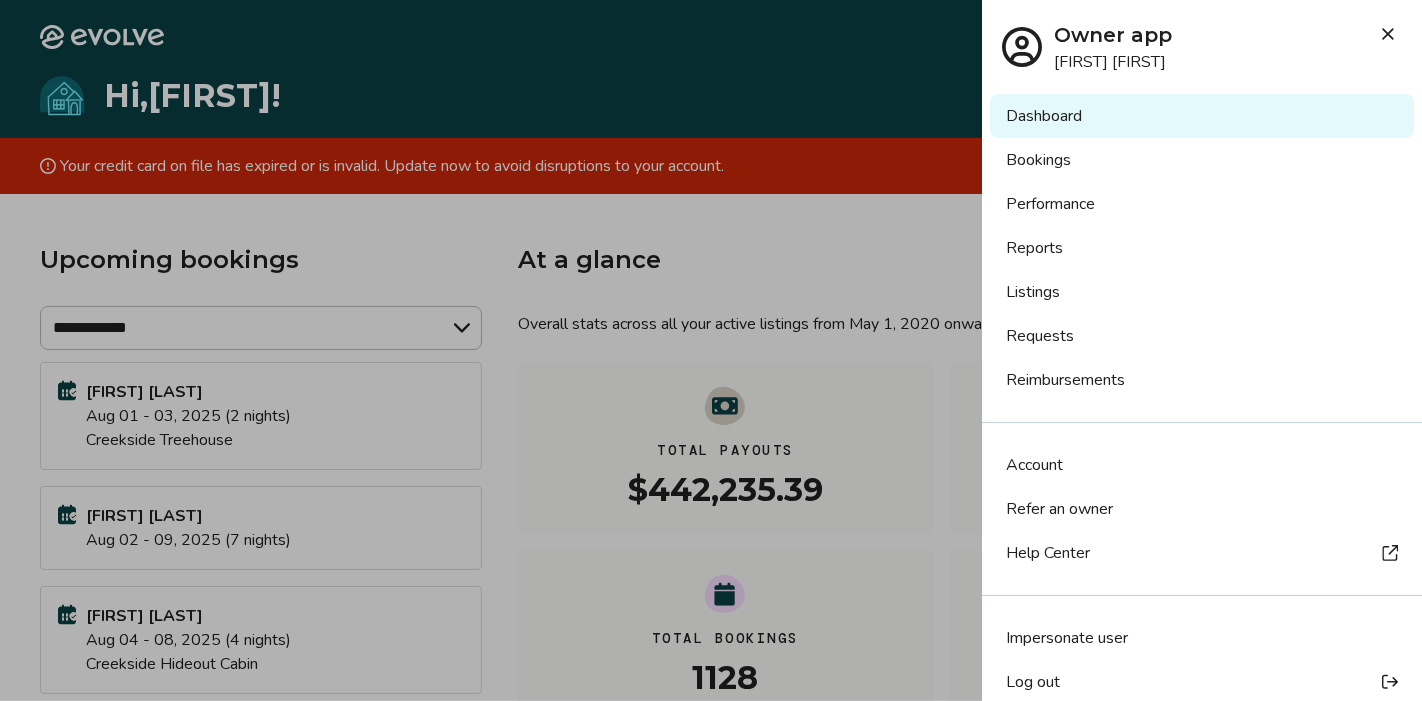 scroll, scrollTop: 21, scrollLeft: 0, axis: vertical 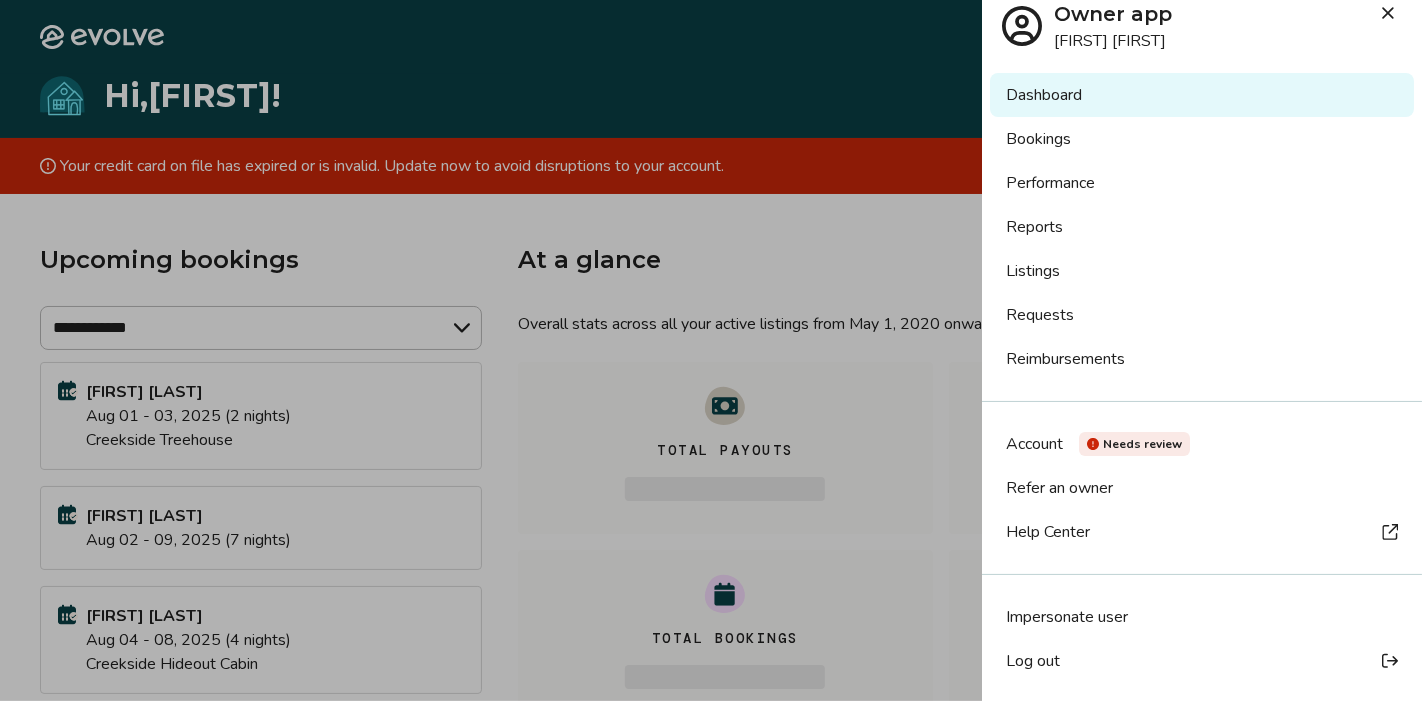 click on "Account" at bounding box center [1034, 444] 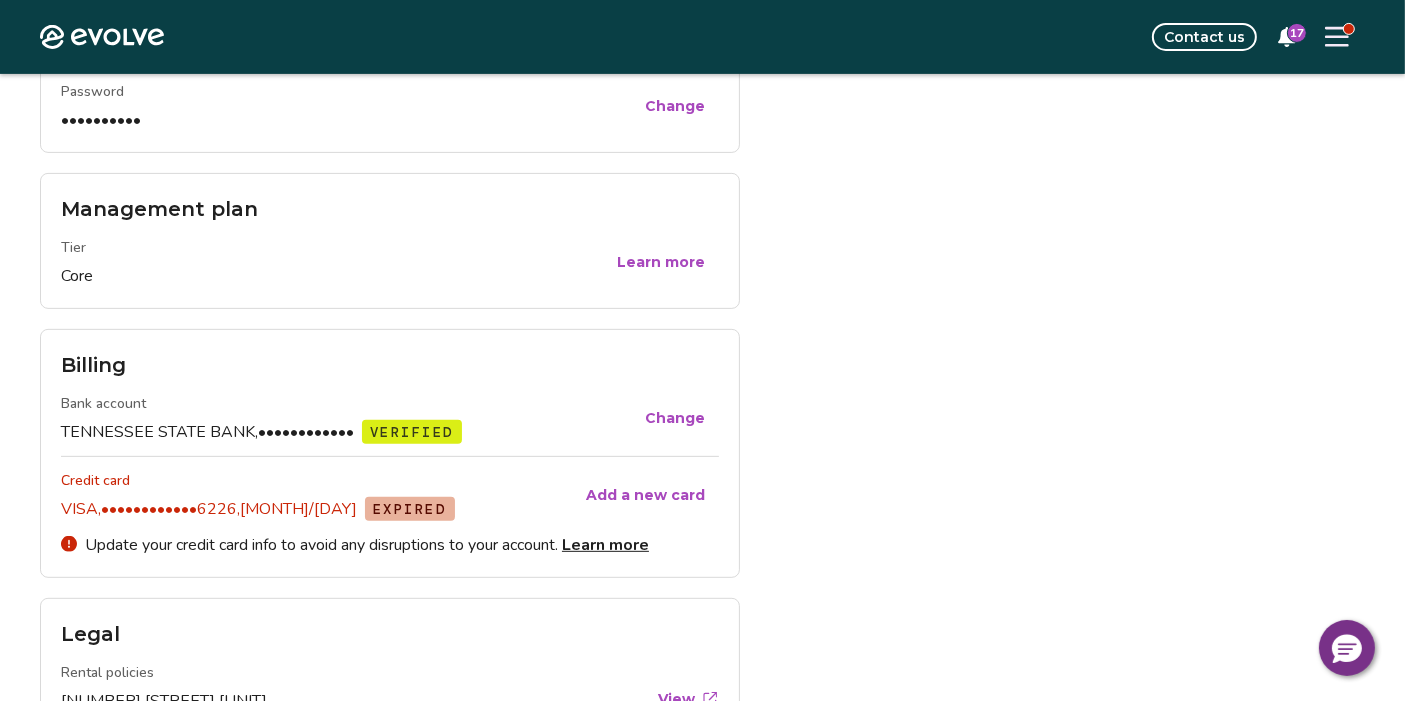 scroll, scrollTop: 0, scrollLeft: 0, axis: both 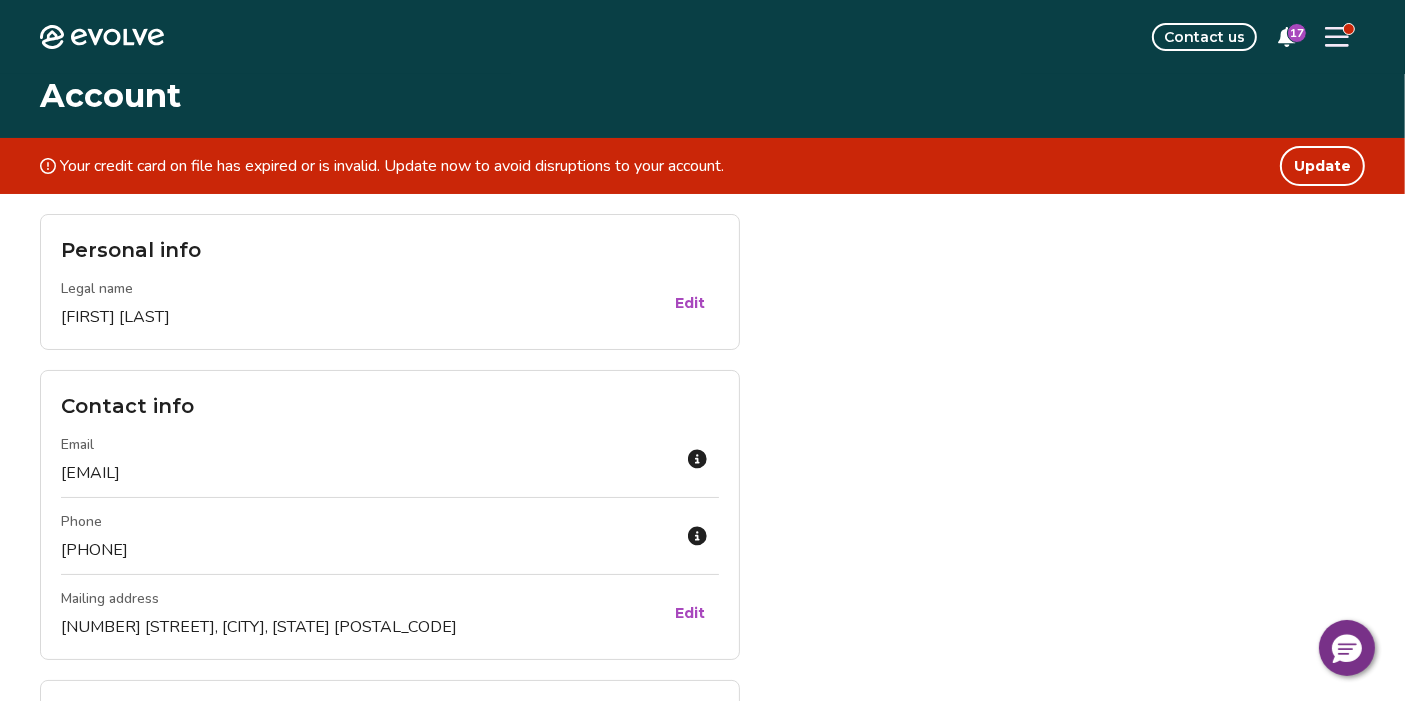 click on "Evolve" 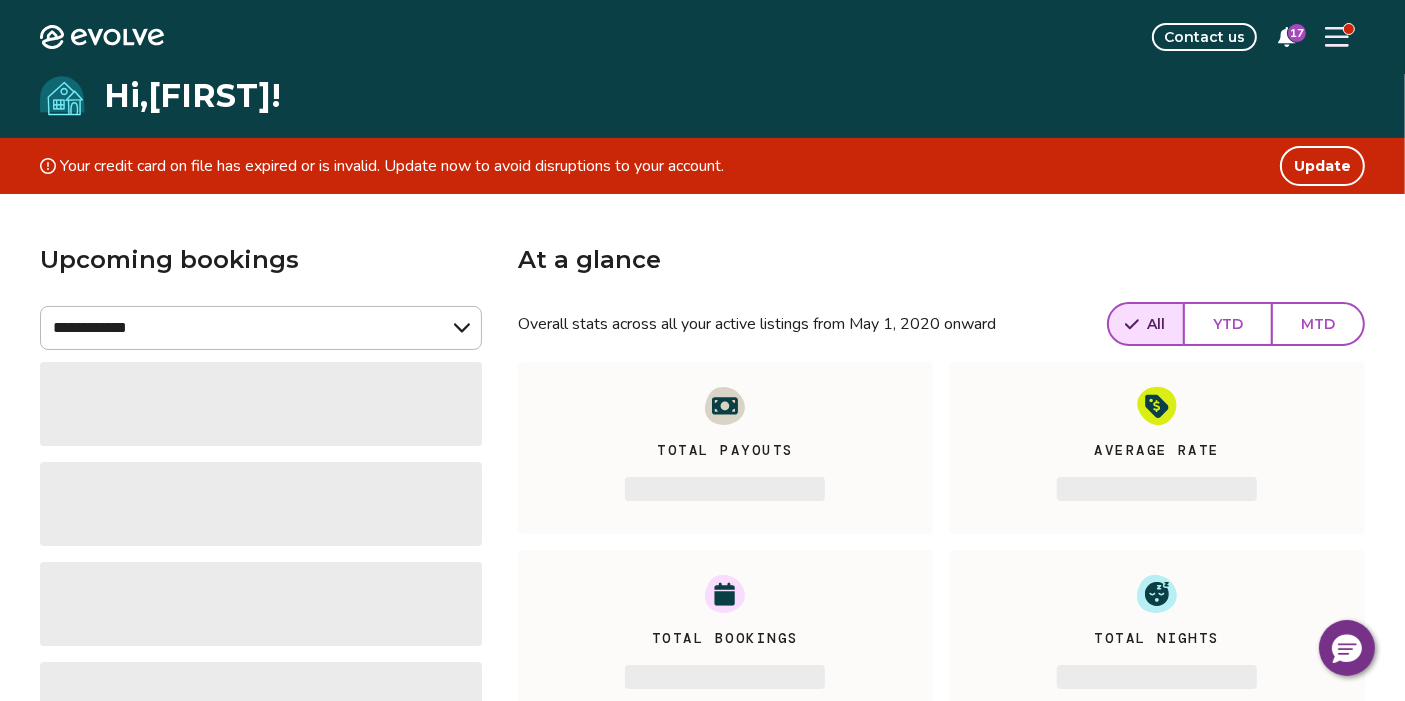 click on "Update" at bounding box center (1322, 166) 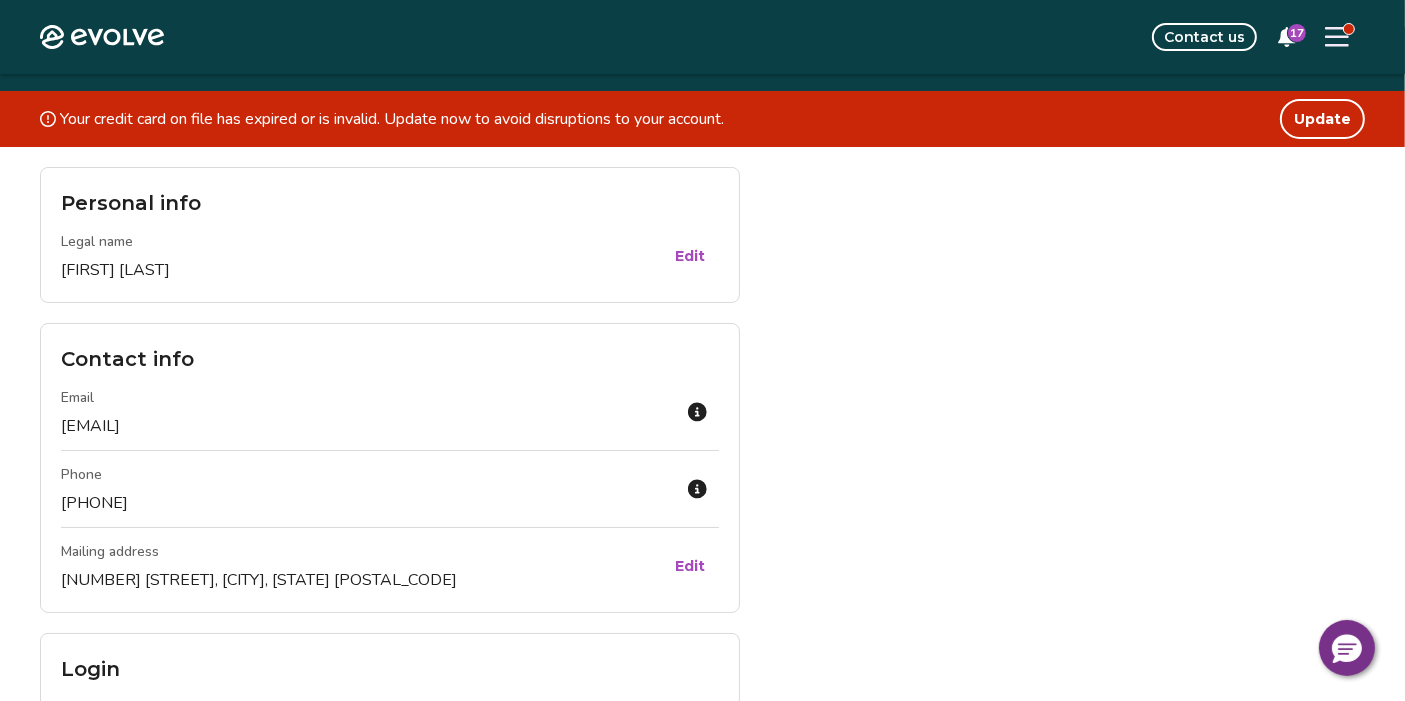 scroll, scrollTop: 0, scrollLeft: 0, axis: both 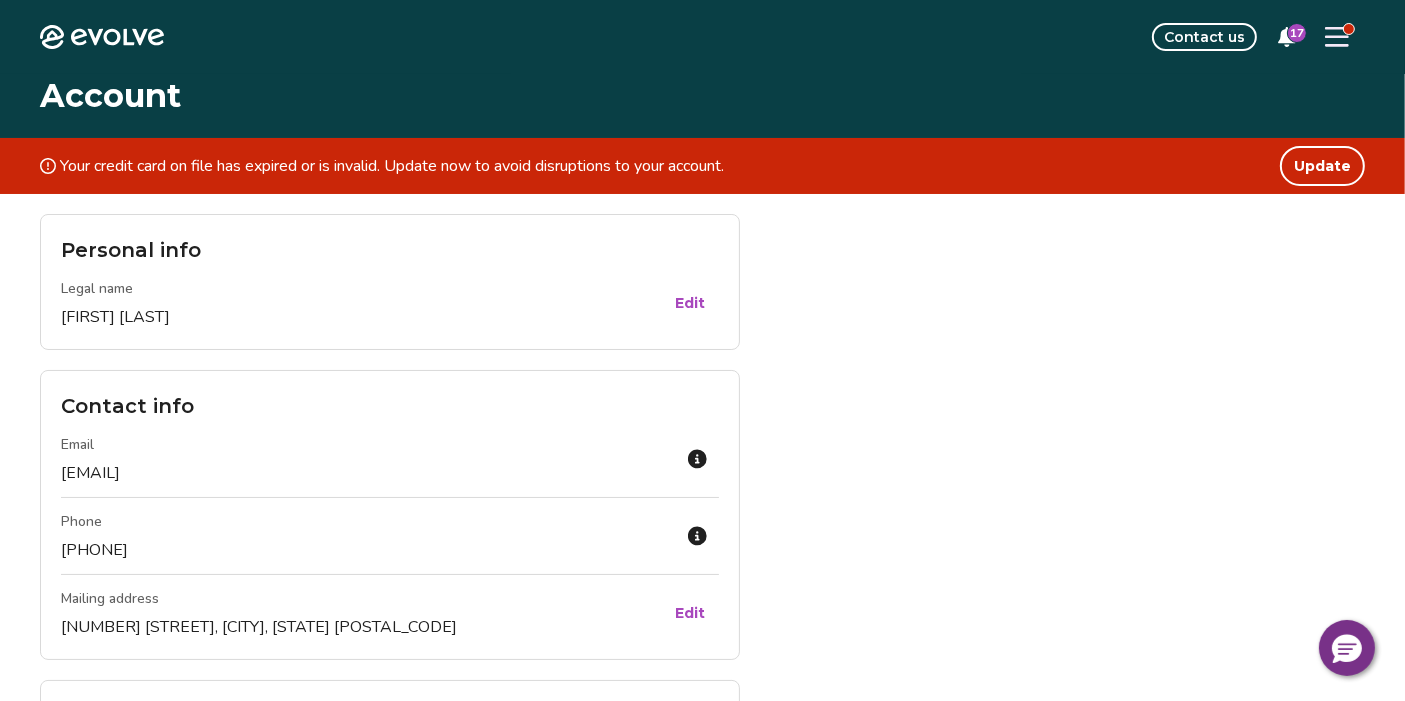 click on "Evolve" 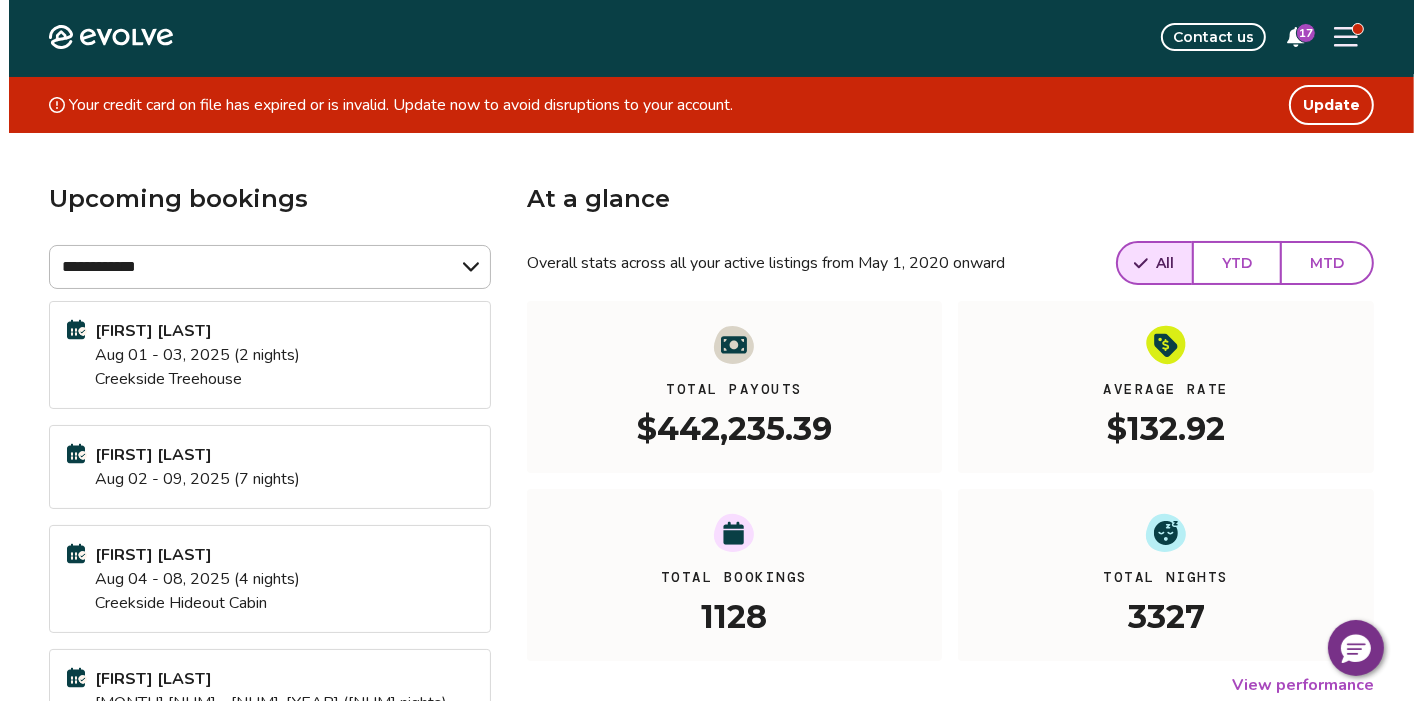 scroll, scrollTop: 0, scrollLeft: 0, axis: both 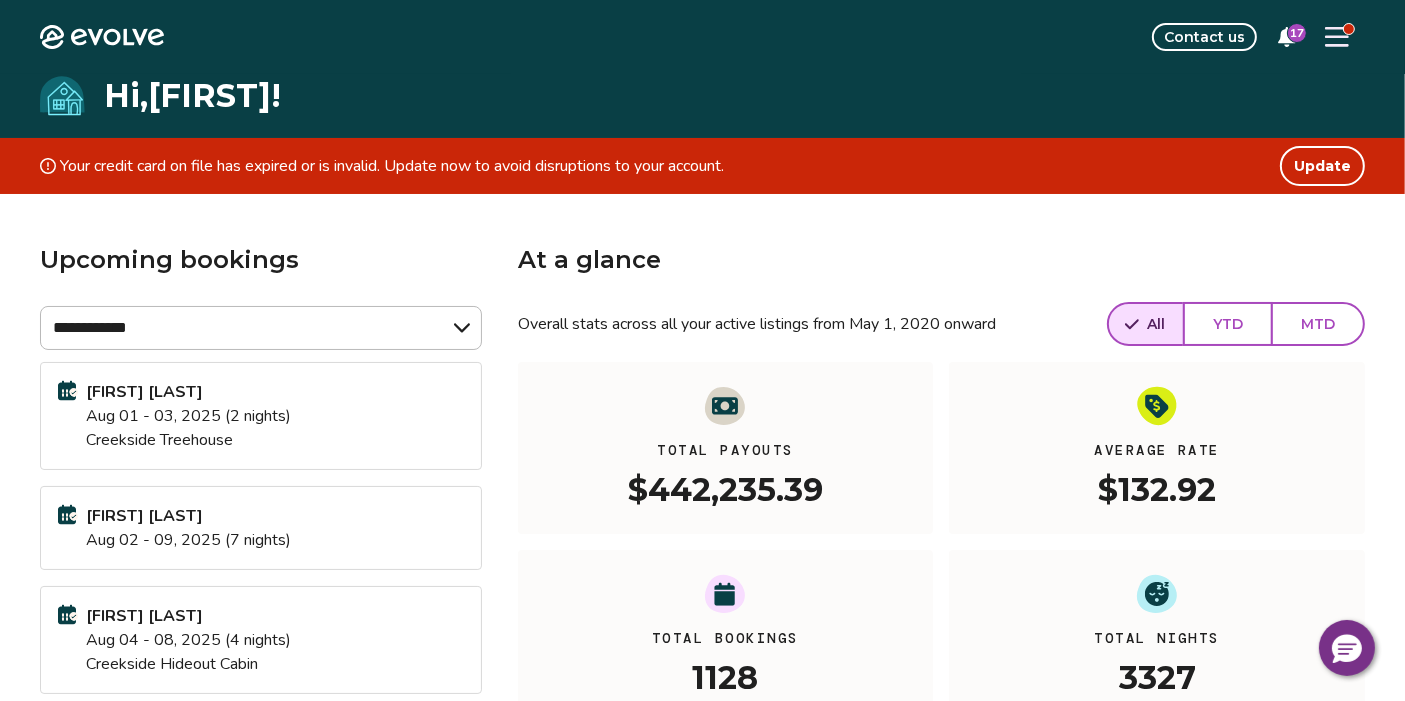 click 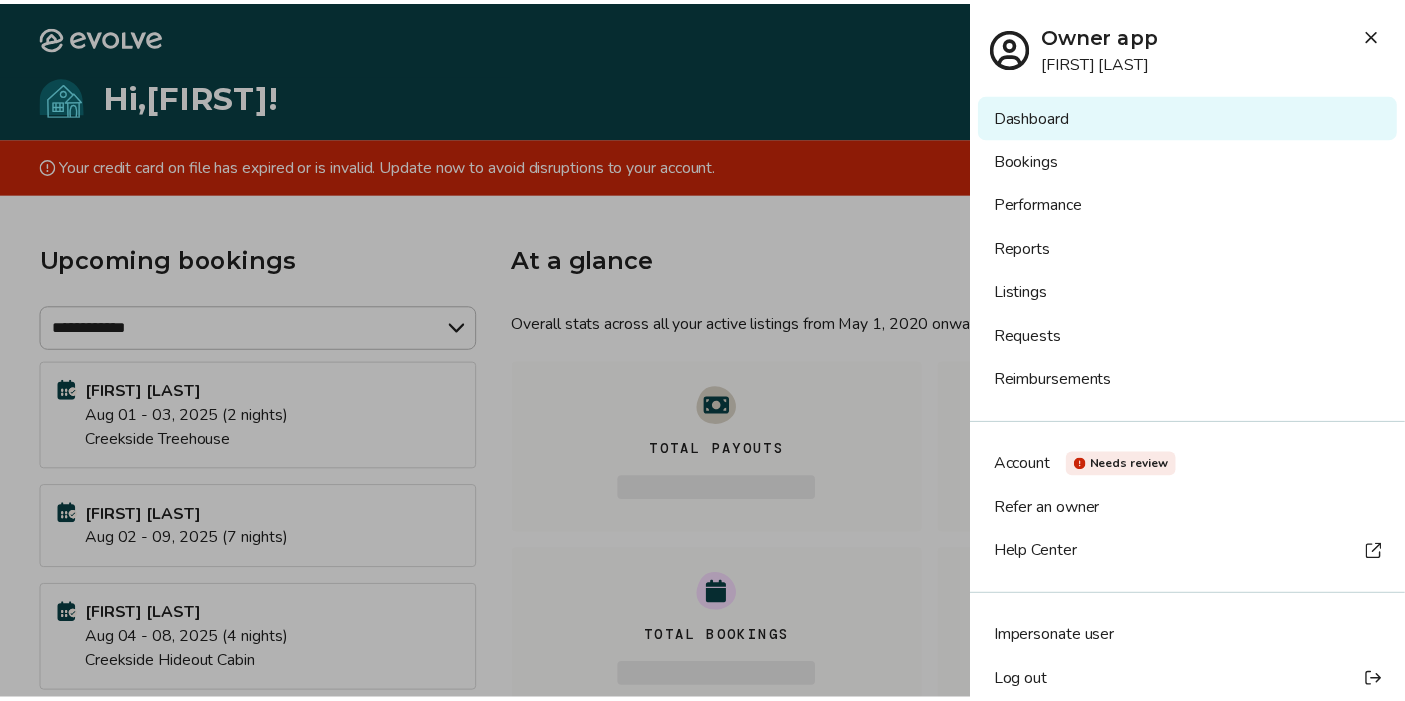scroll, scrollTop: 21, scrollLeft: 0, axis: vertical 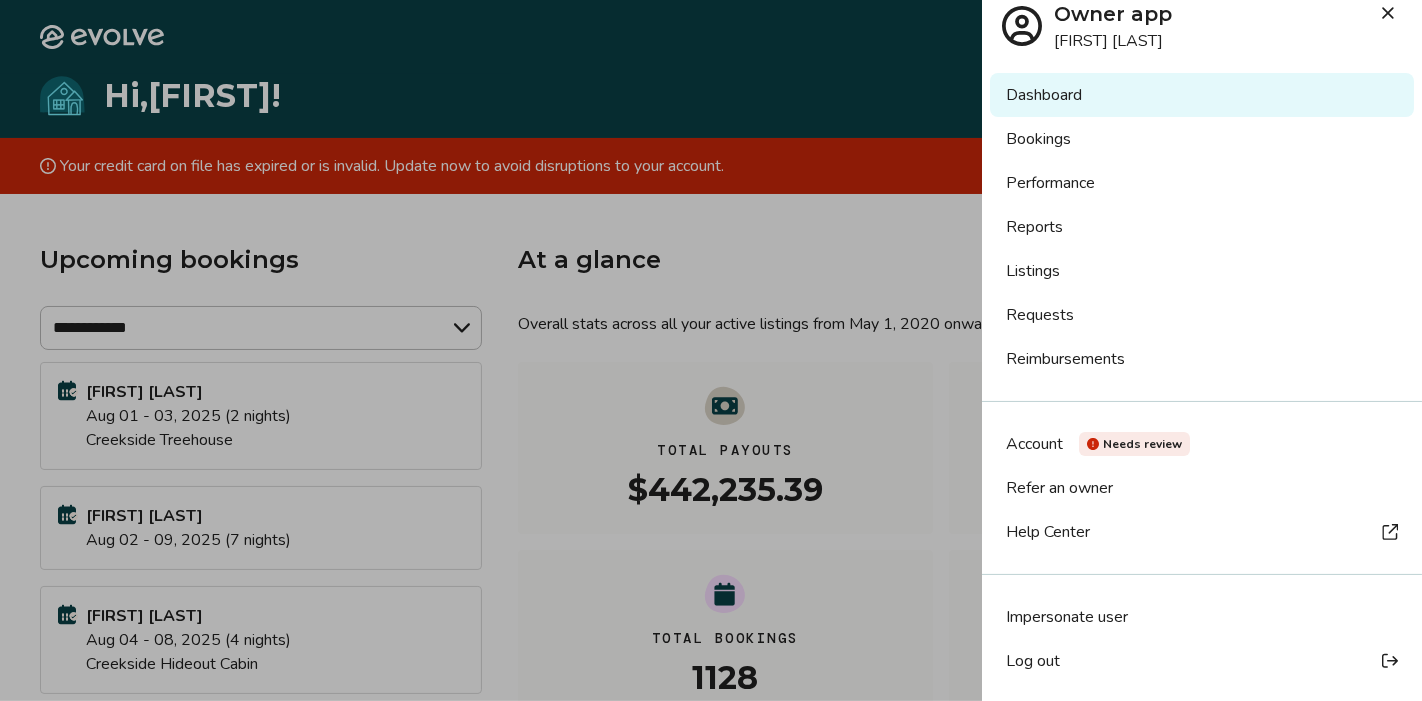 click at bounding box center (1388, 13) 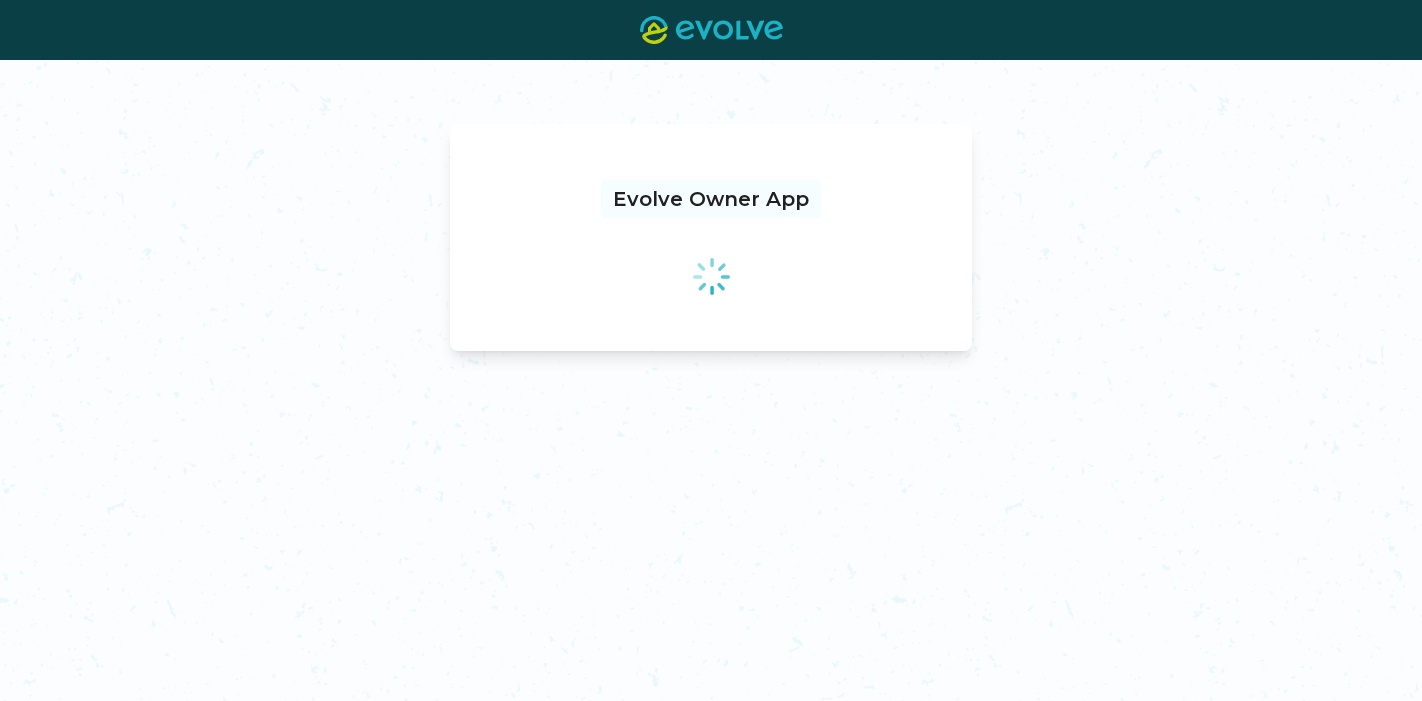 scroll, scrollTop: 0, scrollLeft: 0, axis: both 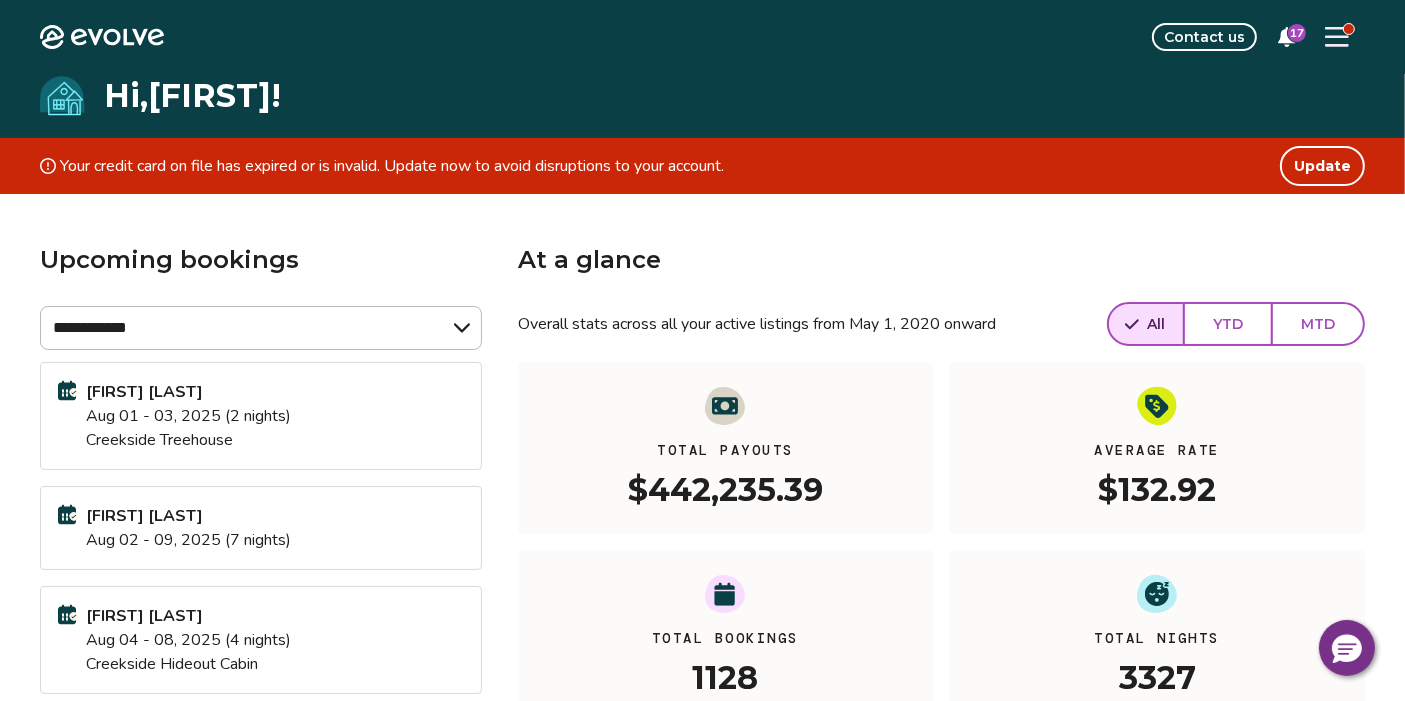 click on "At a glance Overall stats across all your active listings from [DATE] onward All YTD MTD Total Payouts $442,235.39 Average Rate $132.92 Total Bookings 1128 Total Nights 3327 View performance" at bounding box center (941, 548) 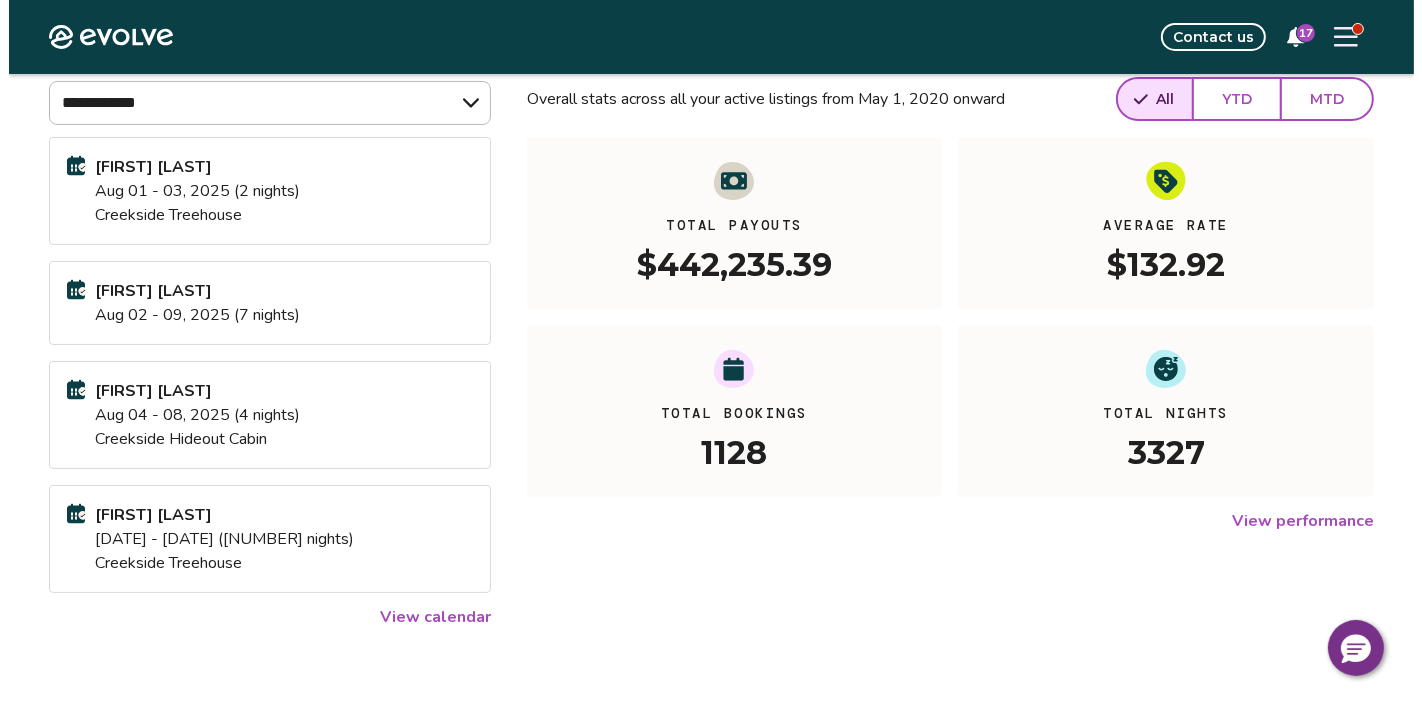 scroll, scrollTop: 0, scrollLeft: 0, axis: both 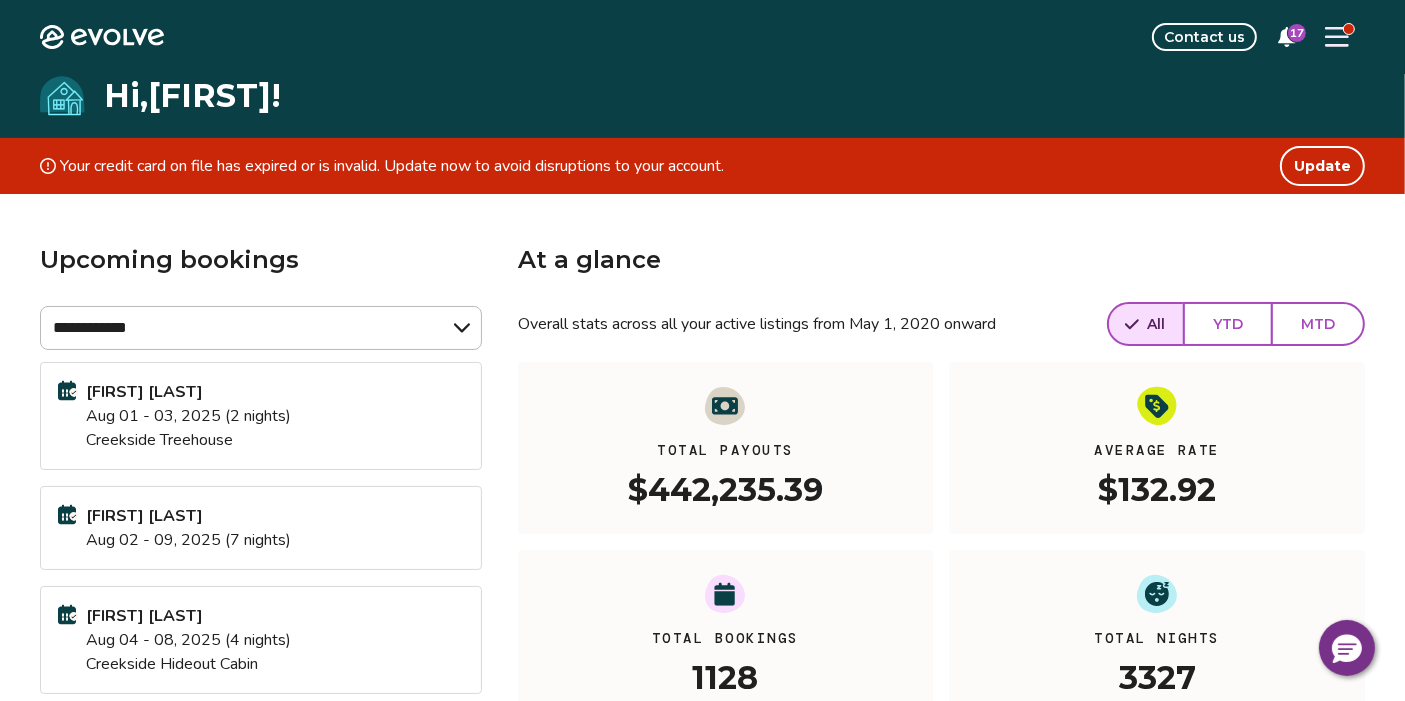 click 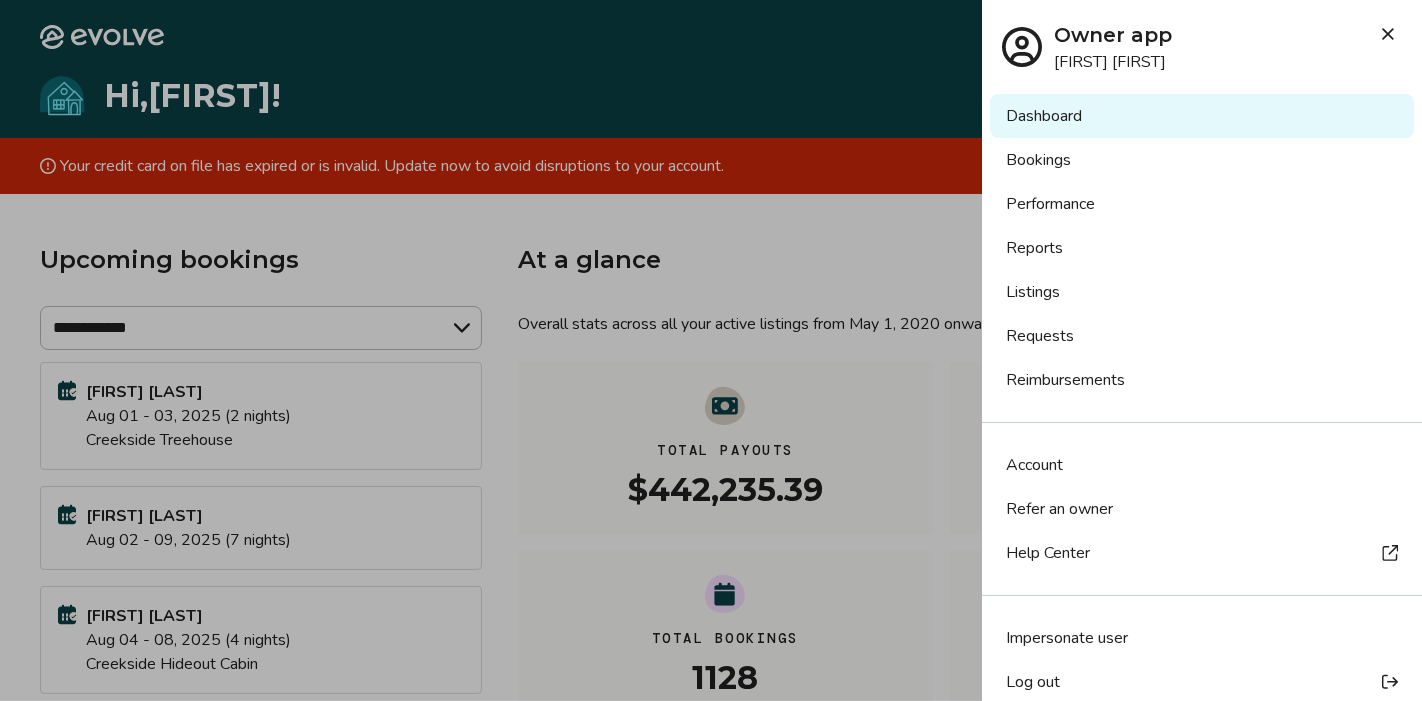 click on "Listings" at bounding box center [1202, 292] 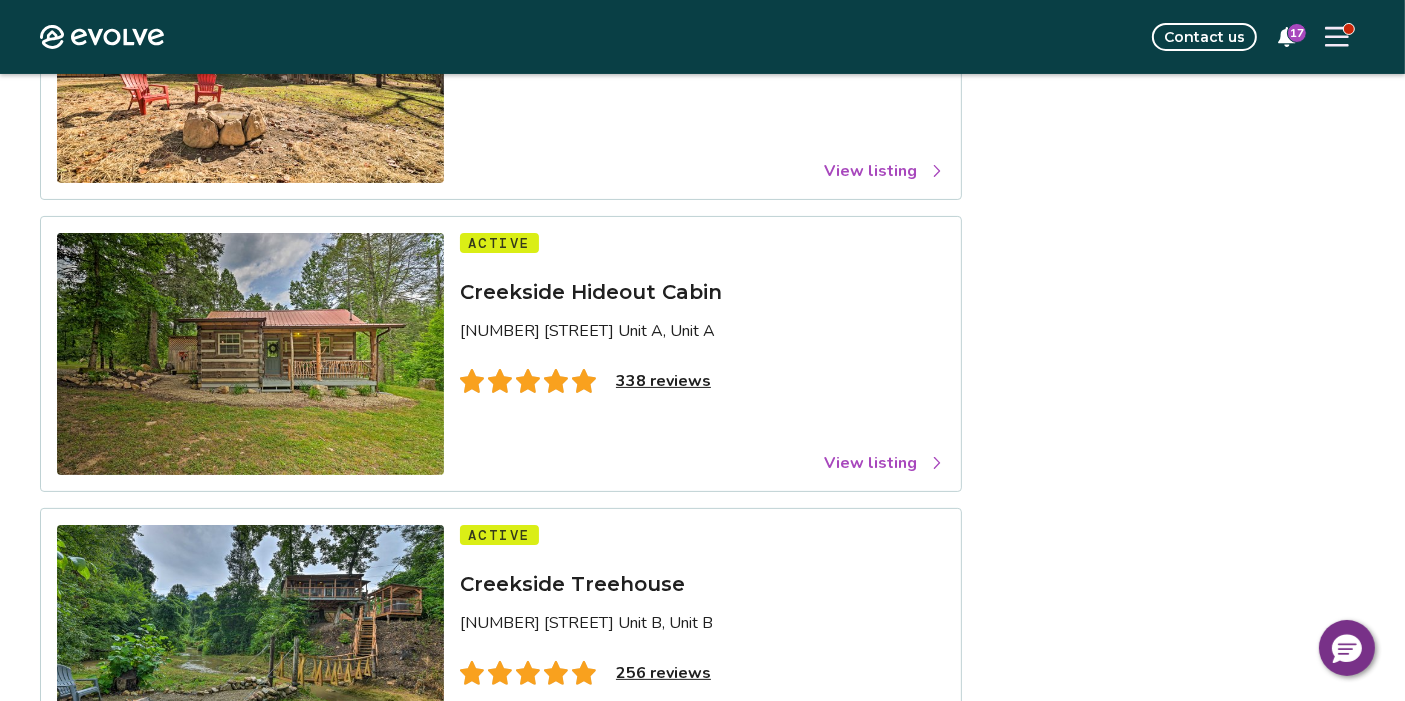 scroll, scrollTop: 470, scrollLeft: 0, axis: vertical 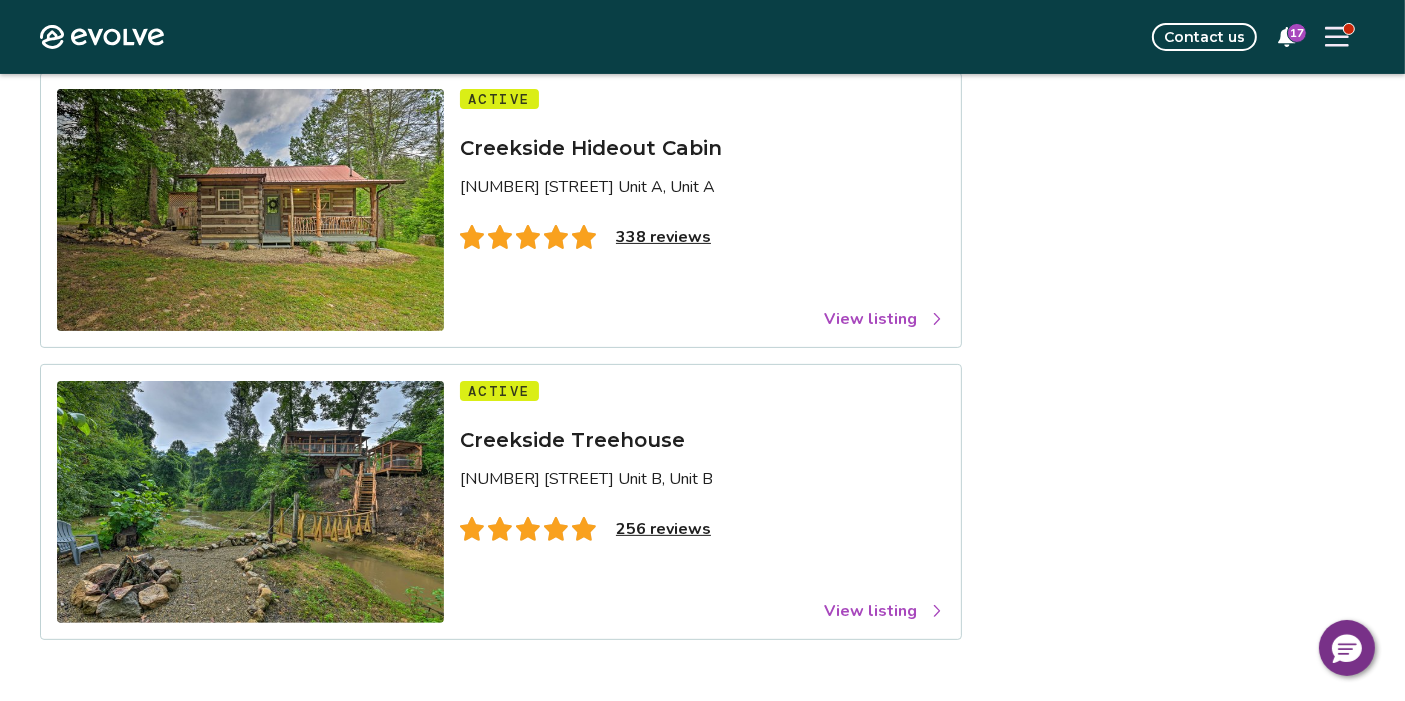 click on "View listing" at bounding box center [884, 611] 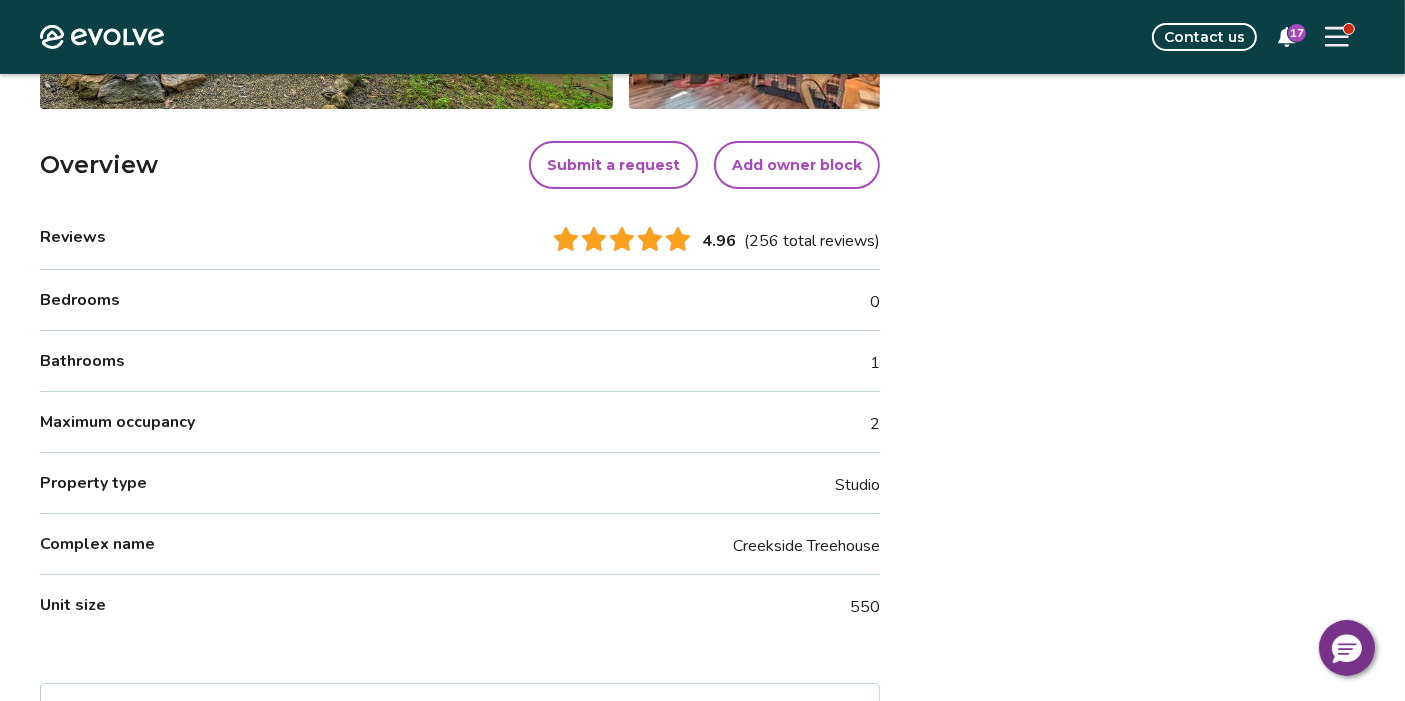 scroll, scrollTop: 0, scrollLeft: 0, axis: both 